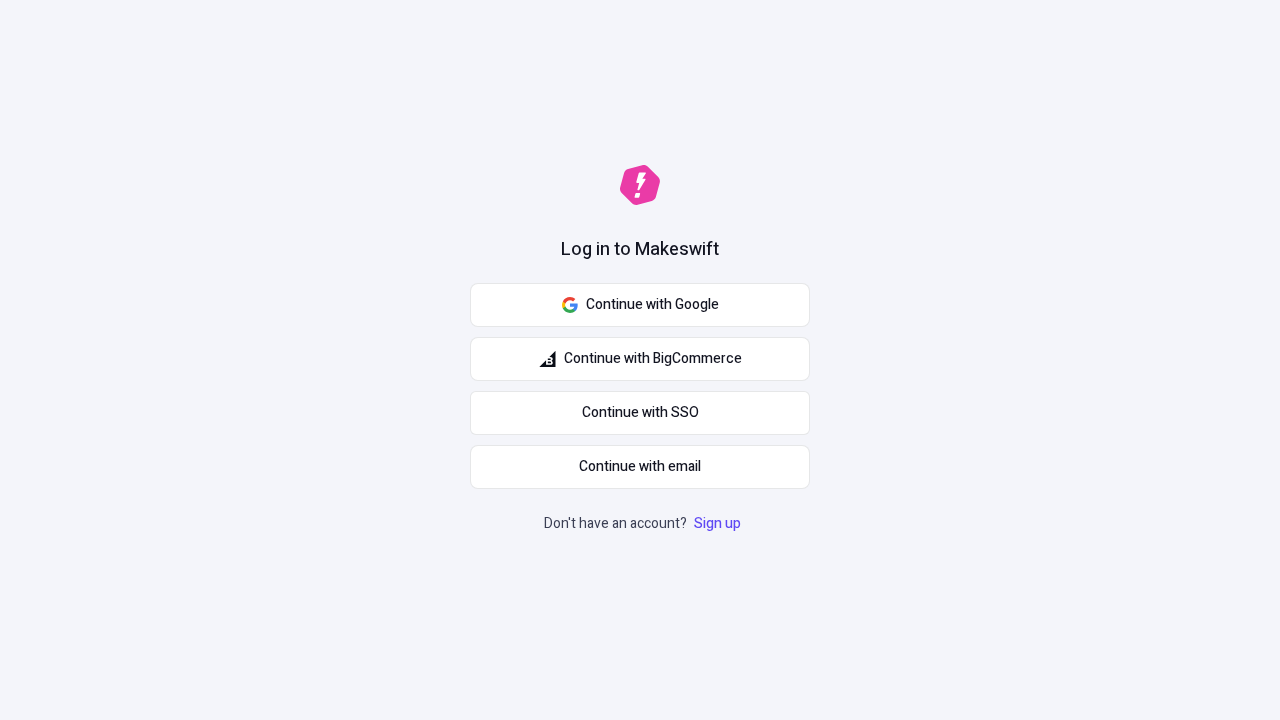 scroll, scrollTop: 0, scrollLeft: 0, axis: both 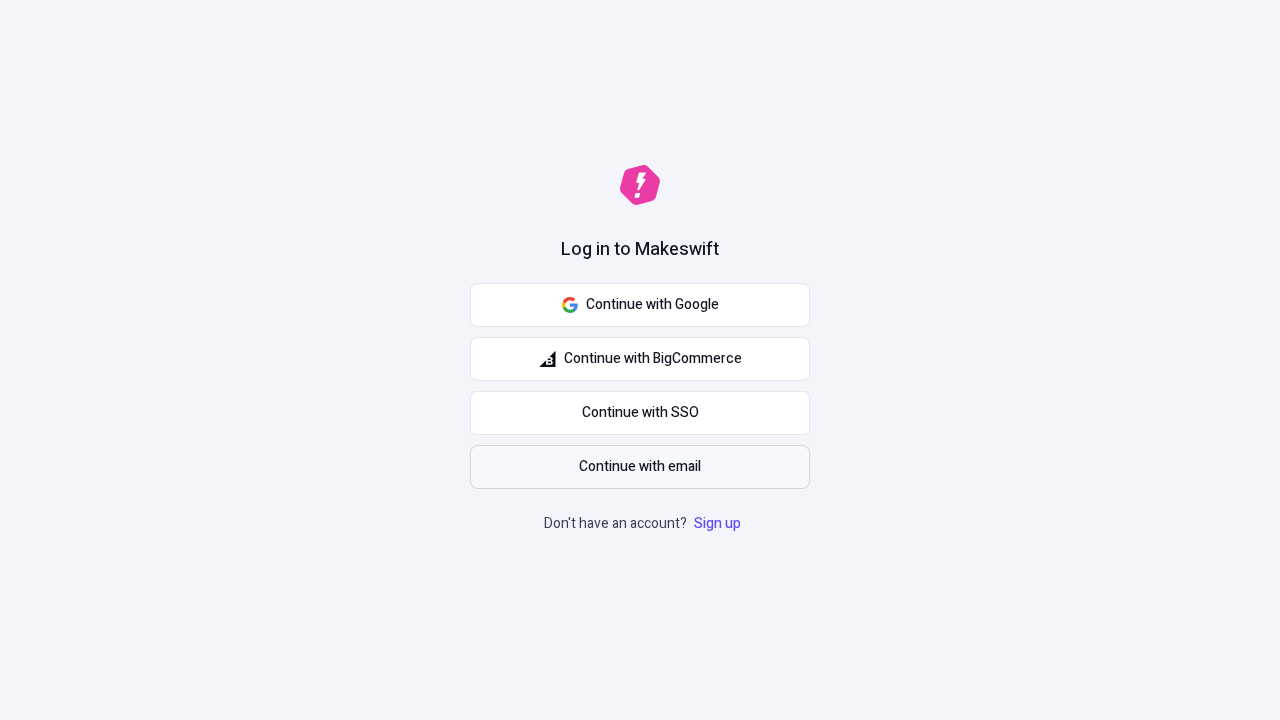 click on "Continue with email" at bounding box center [640, 467] 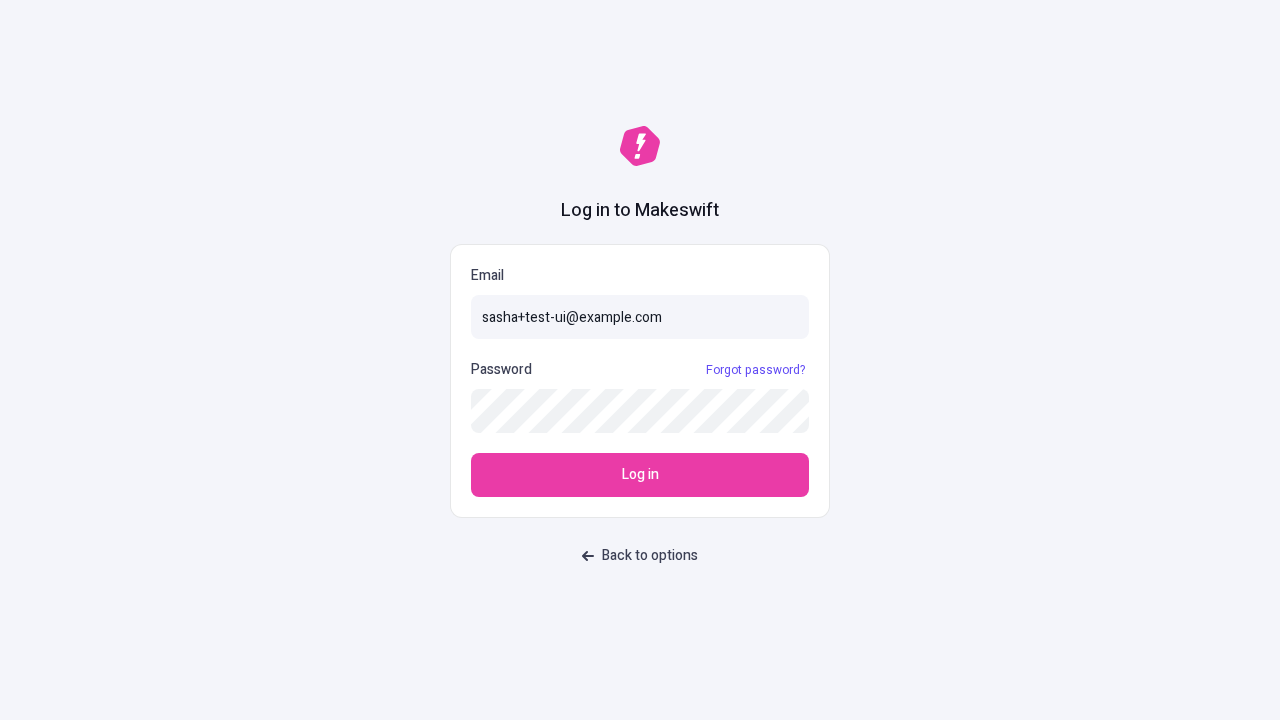 type on "sasha+test-ui@example.com" 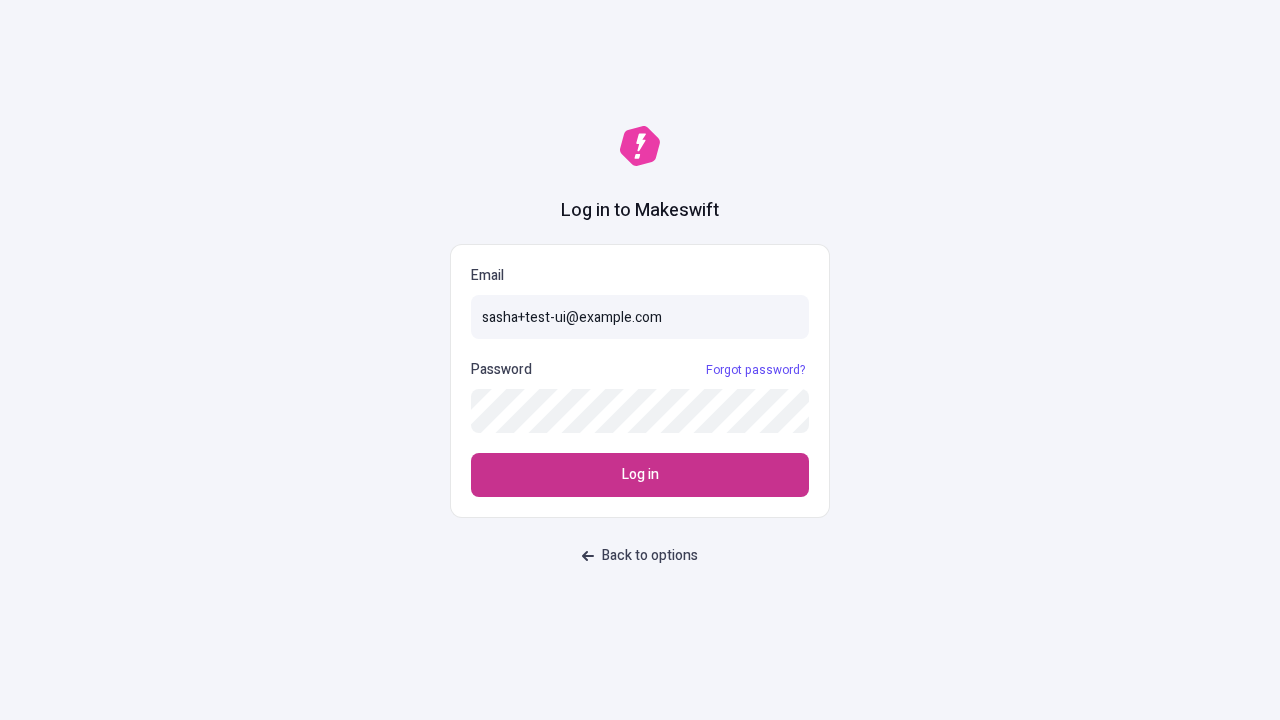 click on "Log in" at bounding box center [640, 475] 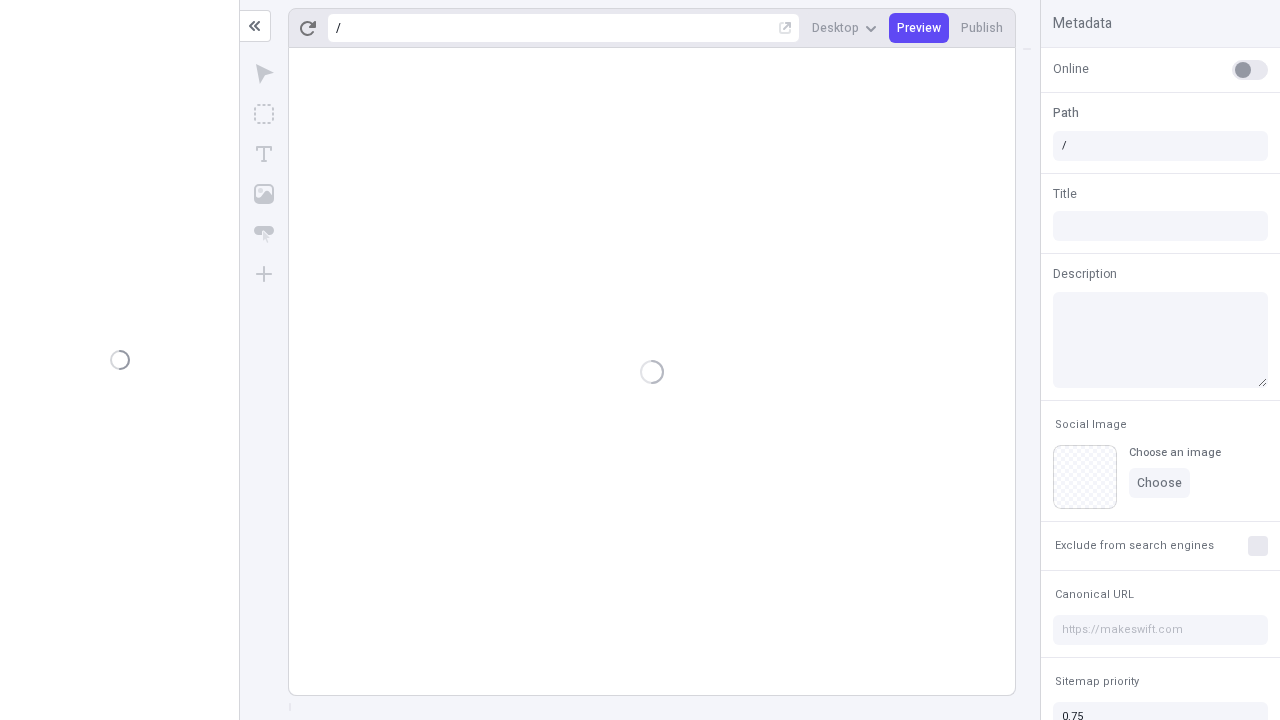 scroll, scrollTop: 0, scrollLeft: 0, axis: both 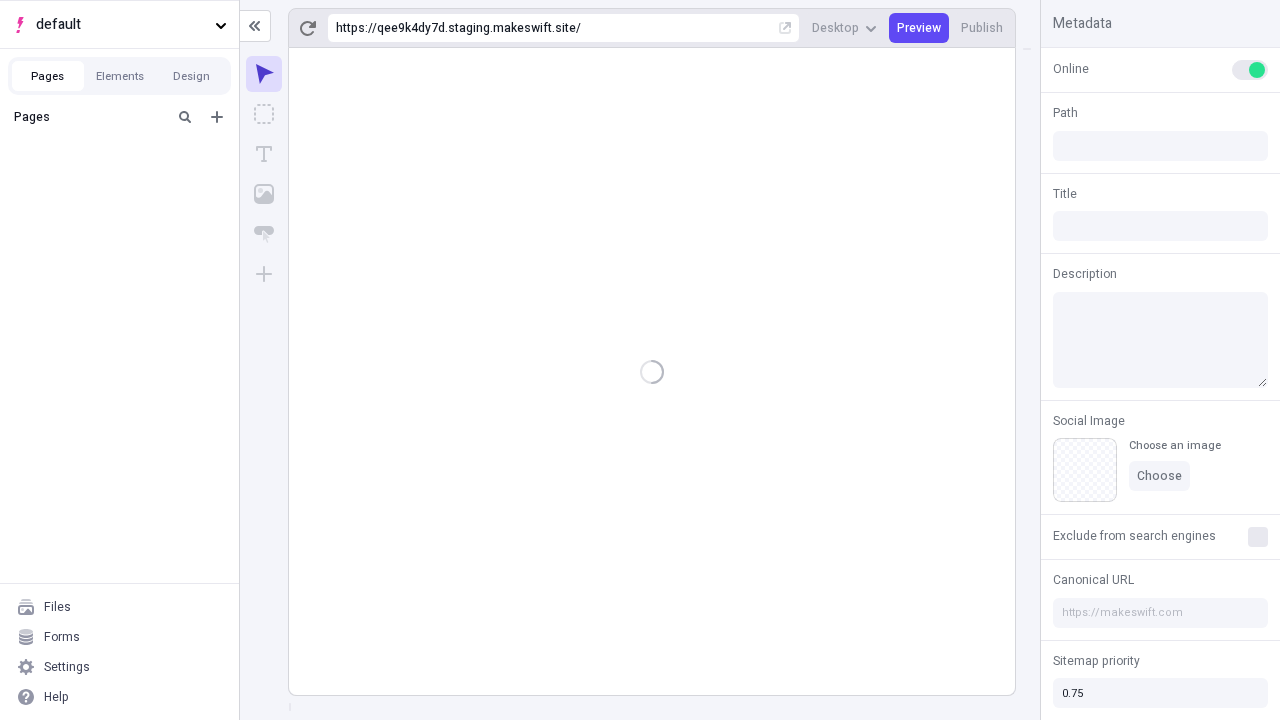 type on "/deep-link-conicio" 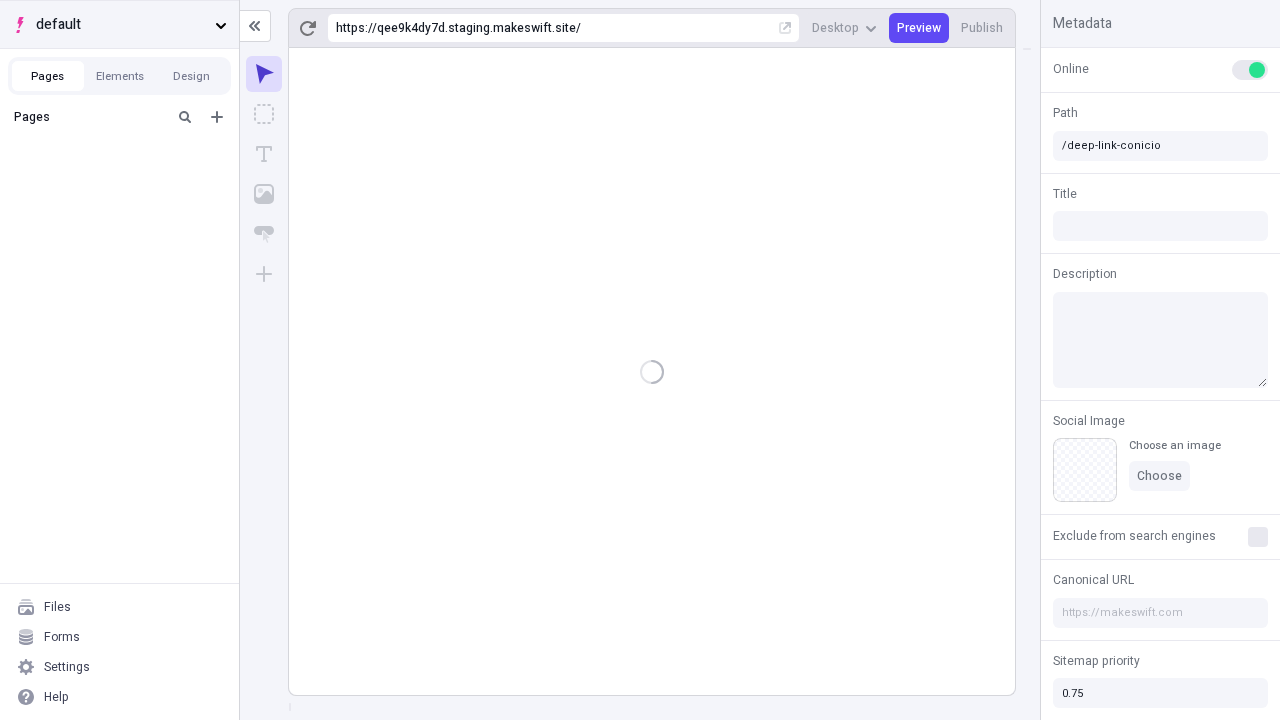 click on "default" at bounding box center [121, 25] 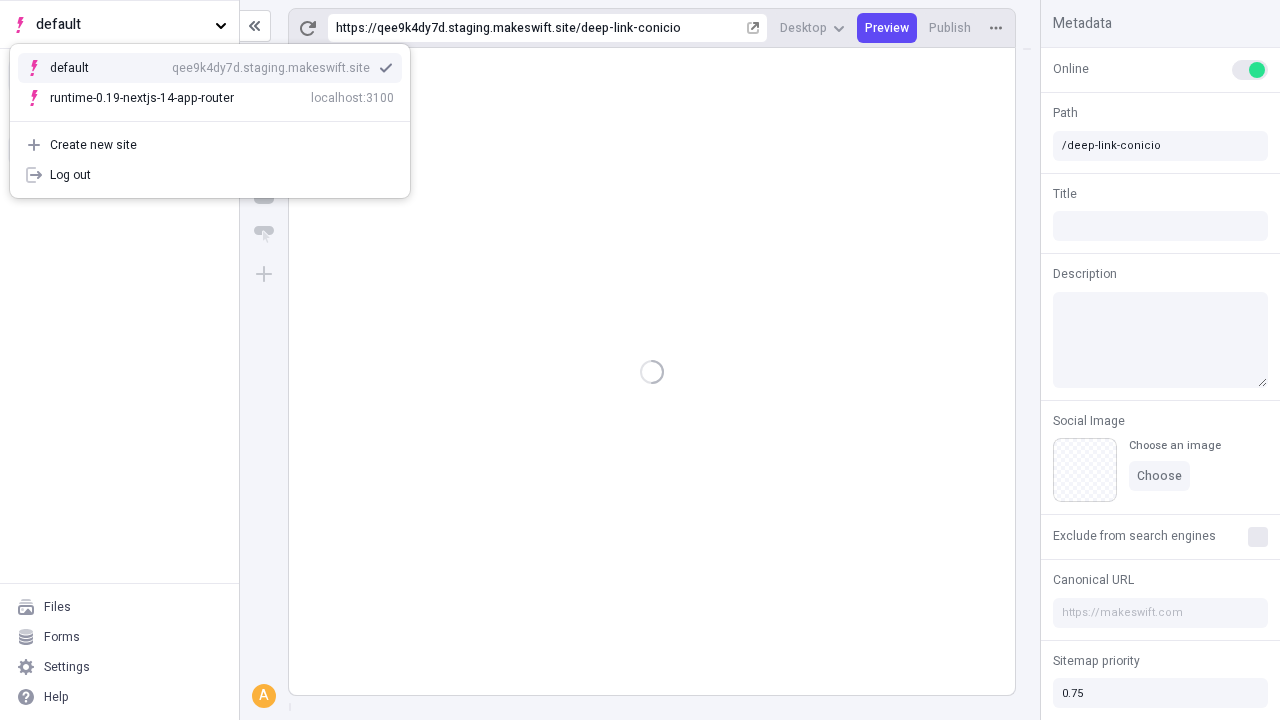 click on "qee9k4dy7d.staging.makeswift.site" at bounding box center (271, 68) 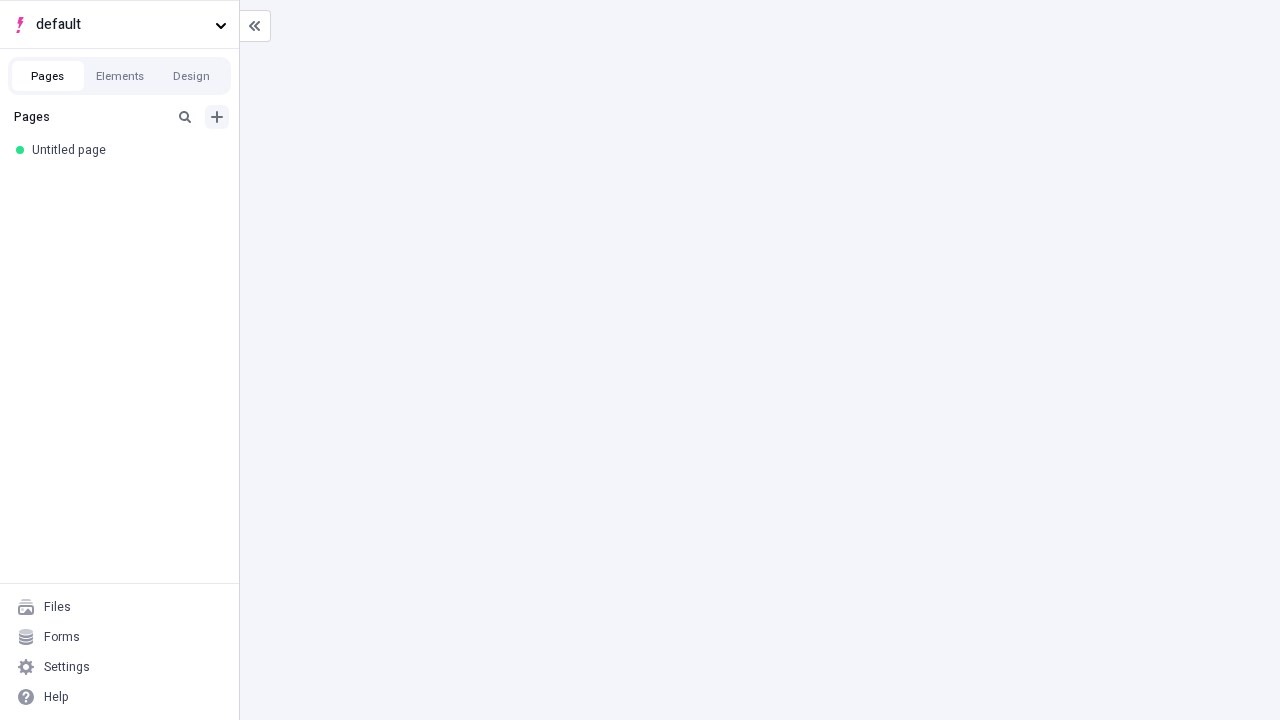 click 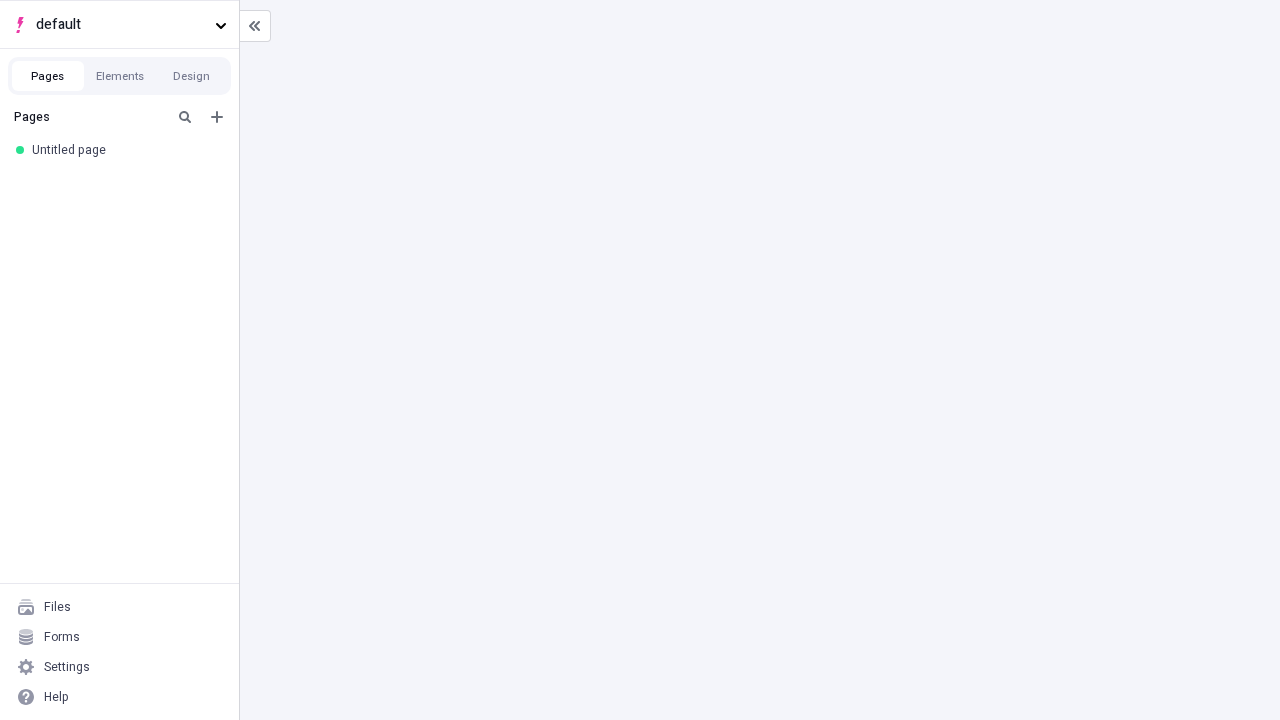 click on "Blank page" at bounding box center (125, 186) 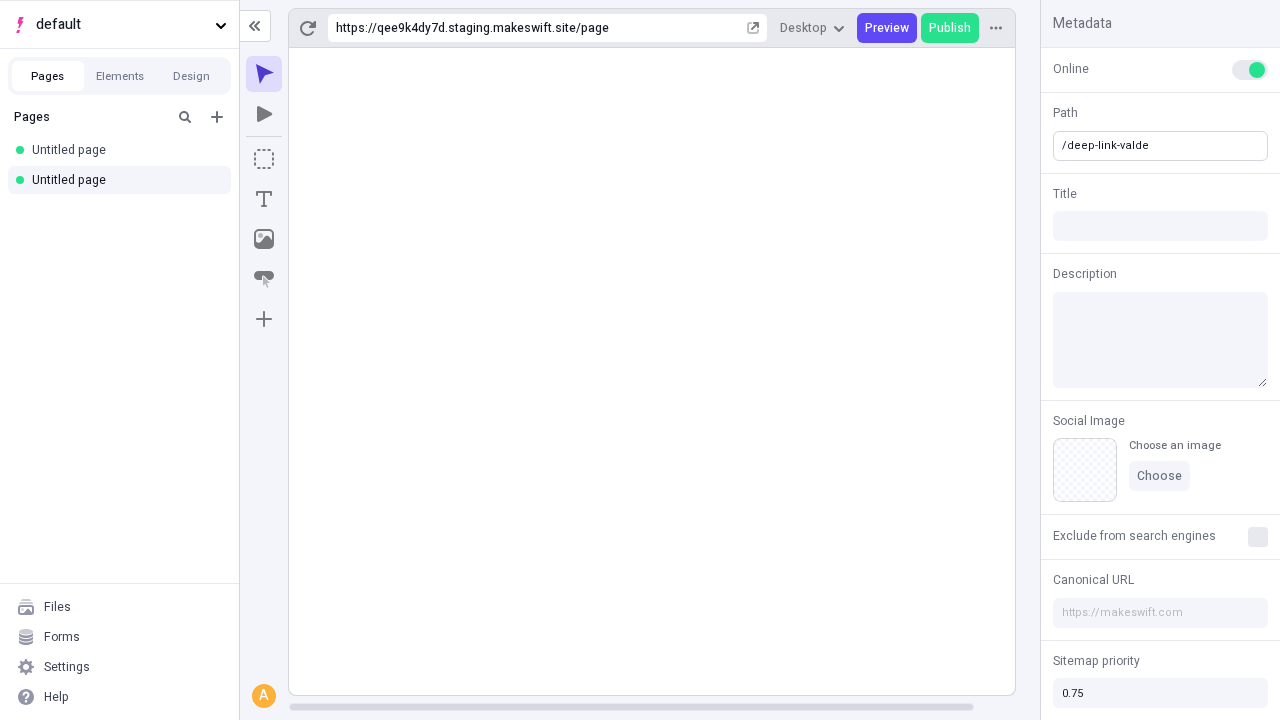 type on "/deep-link-valde" 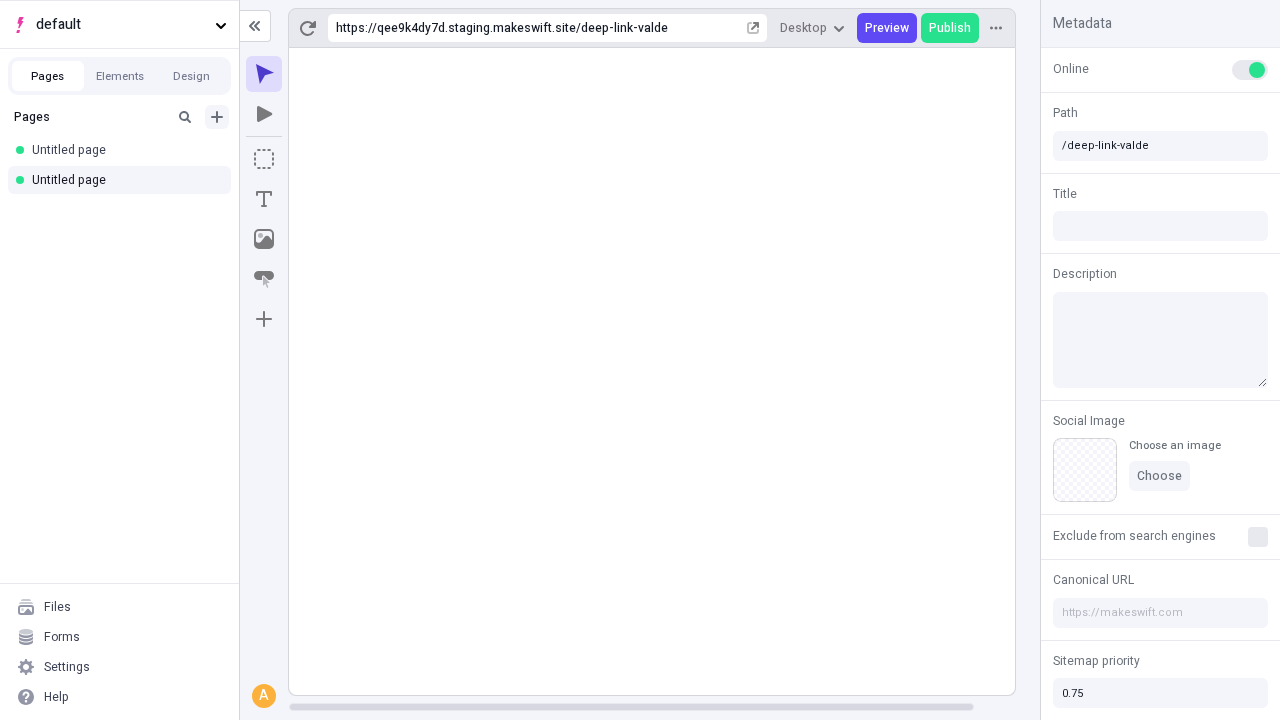 click 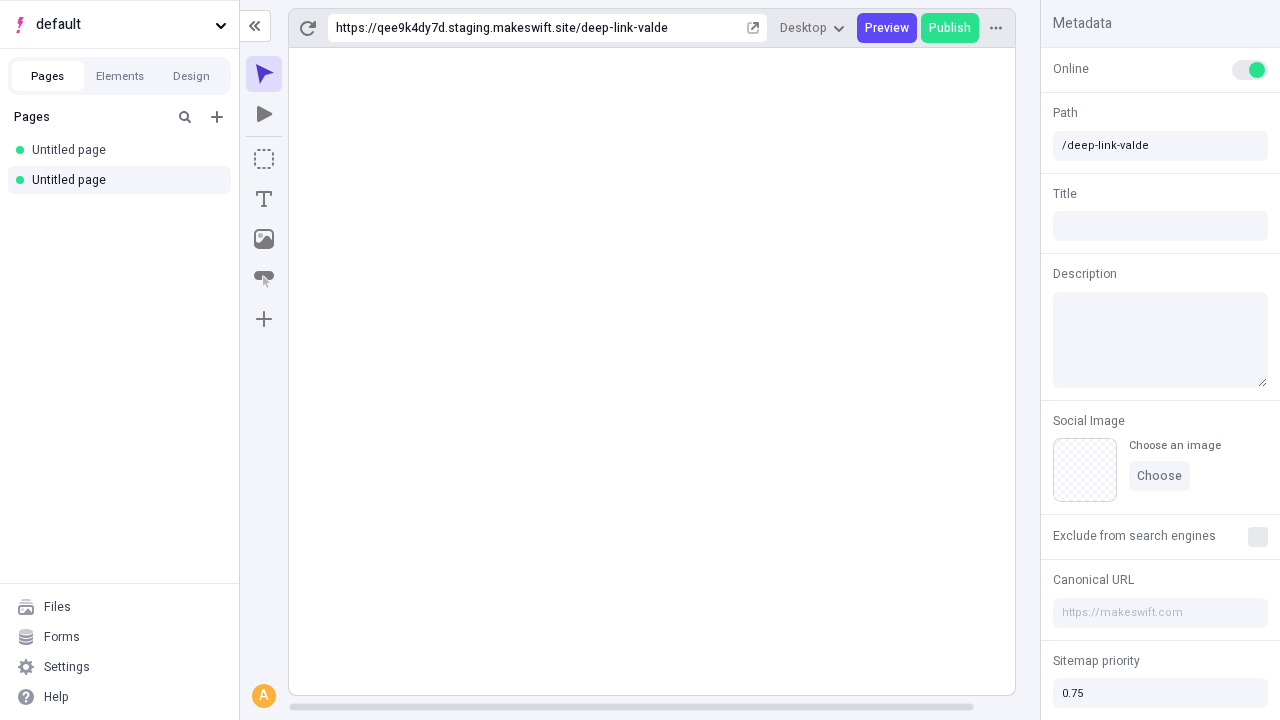 click on "Blank page" at bounding box center (125, 183) 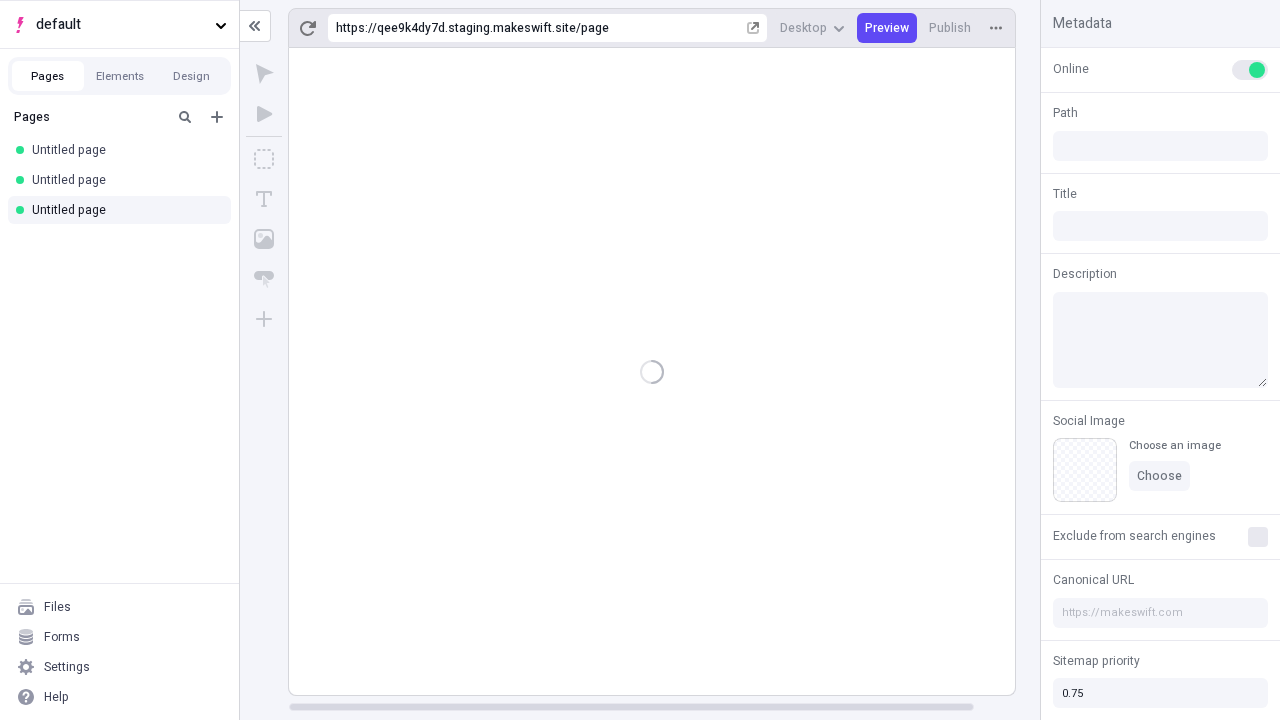 type on "/page" 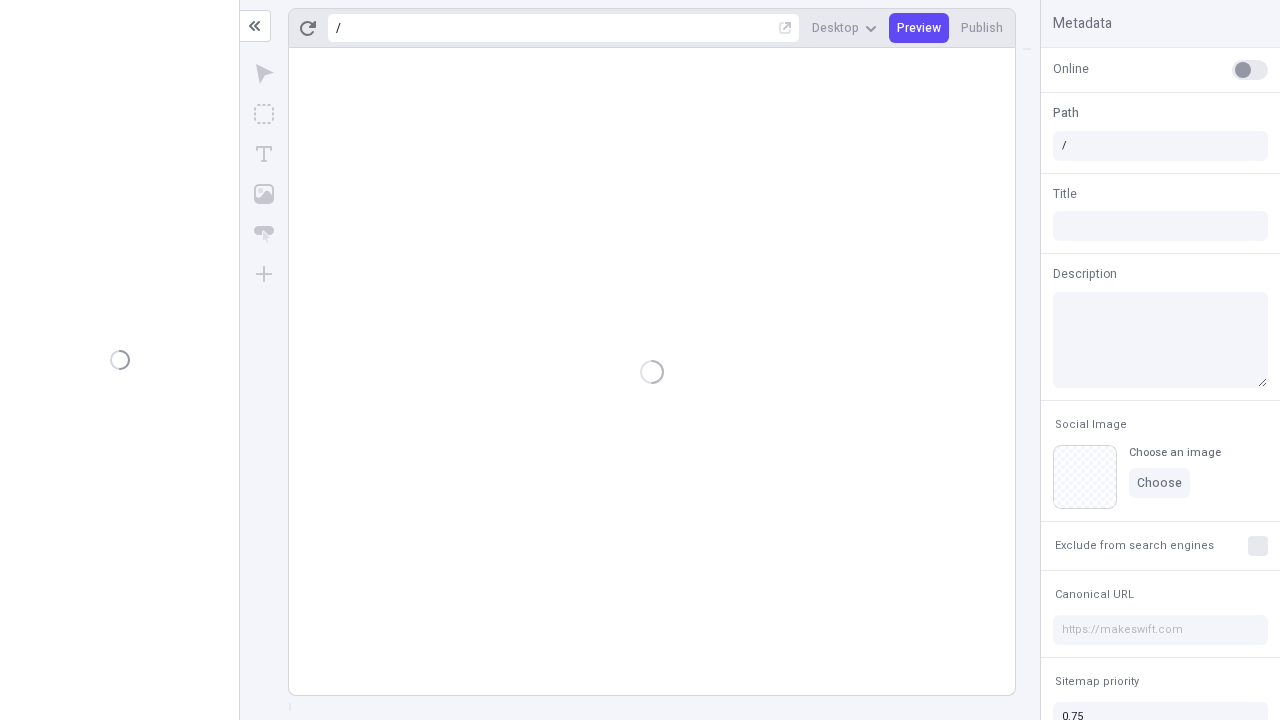 scroll, scrollTop: 0, scrollLeft: 0, axis: both 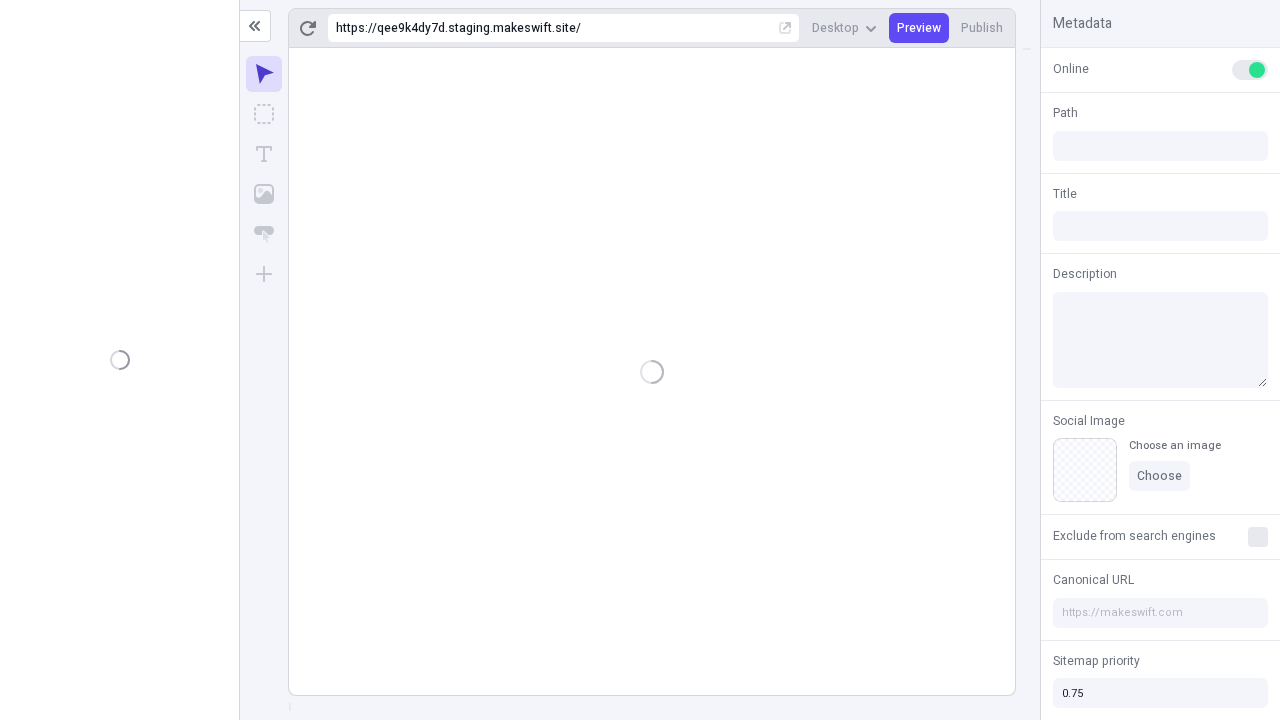type on "/deep-link-valde" 